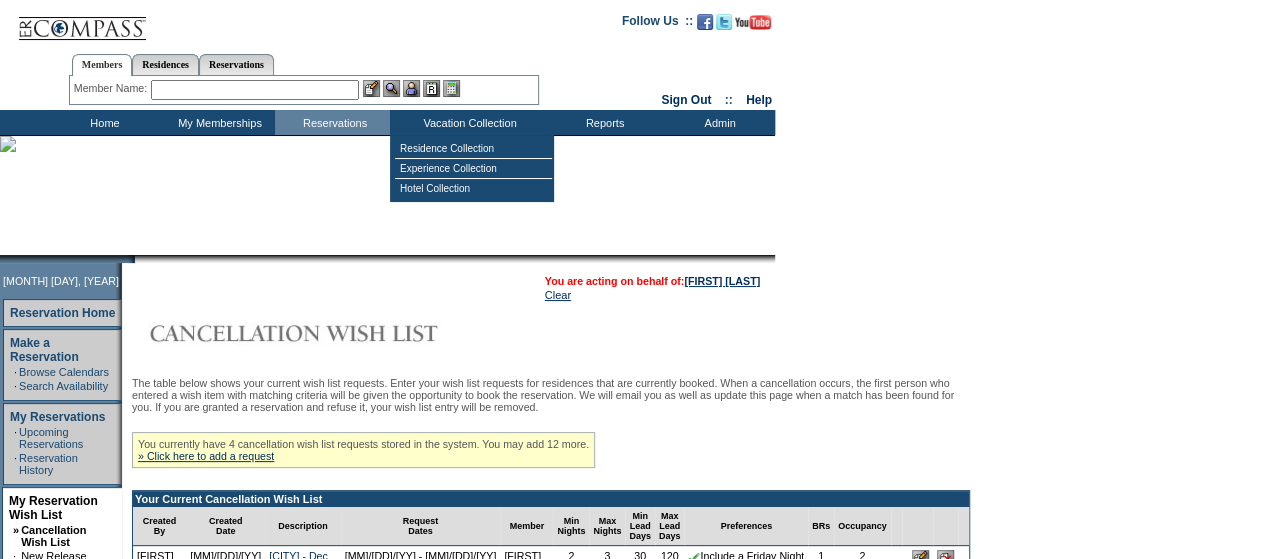 scroll, scrollTop: 248, scrollLeft: 0, axis: vertical 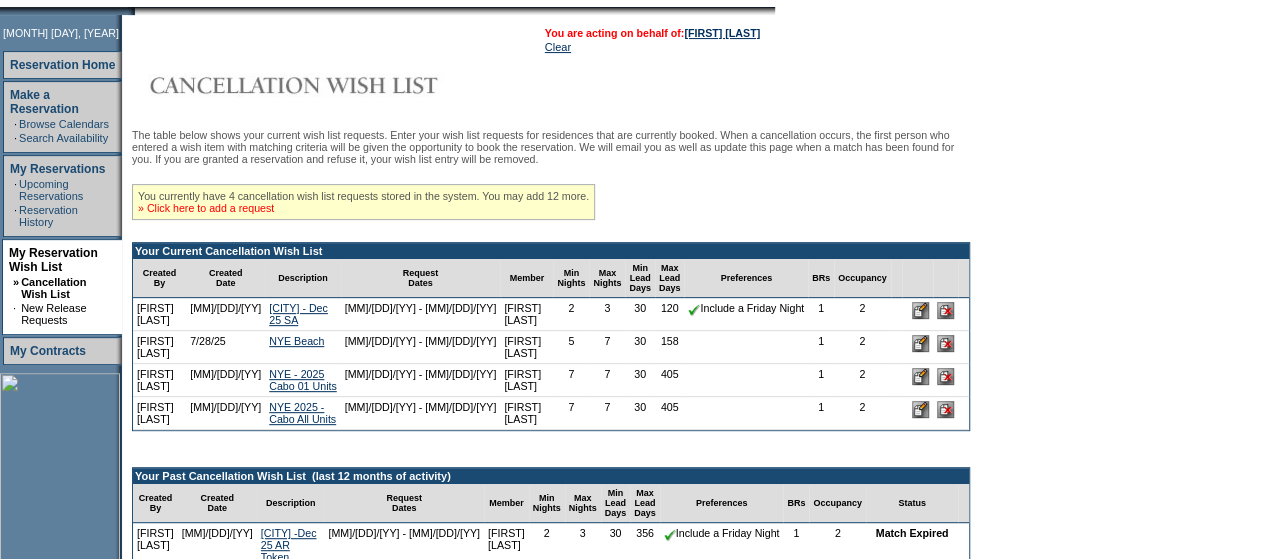 click on "» Click here to add a request" at bounding box center (206, 208) 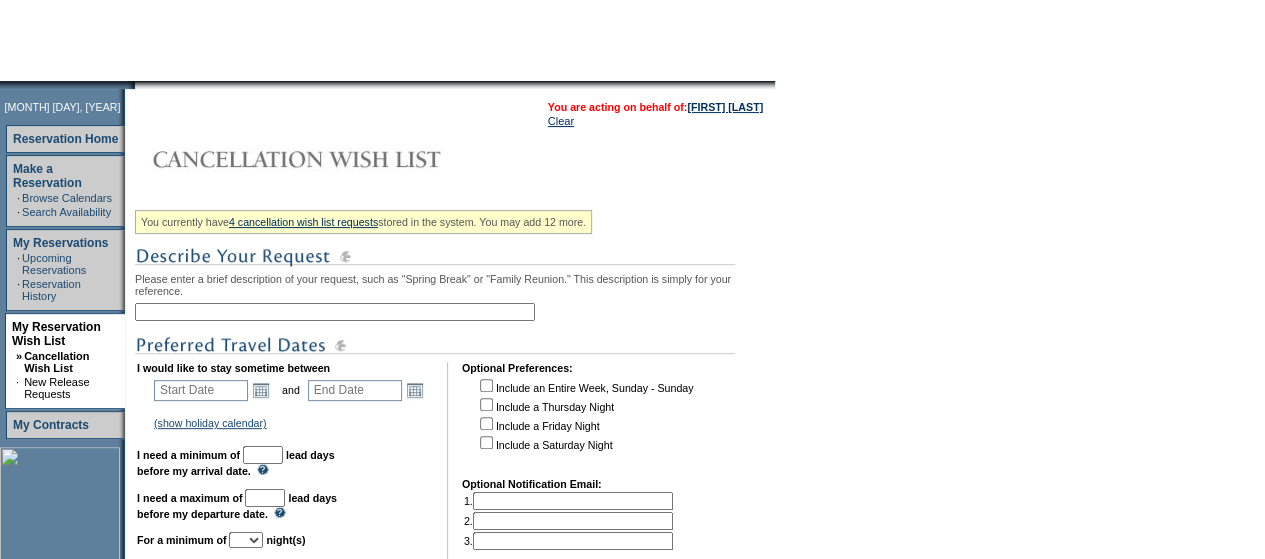 scroll, scrollTop: 181, scrollLeft: 0, axis: vertical 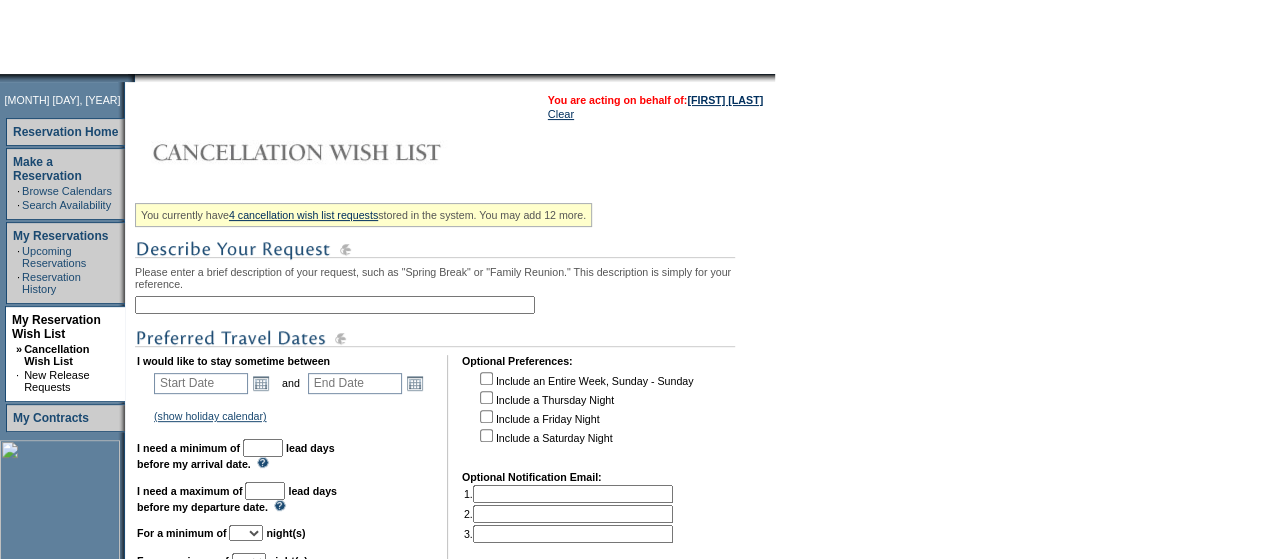 click at bounding box center [335, 305] 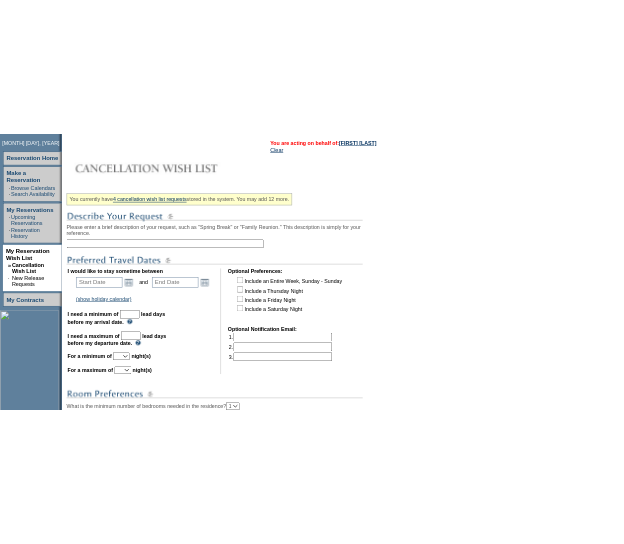 scroll, scrollTop: 265, scrollLeft: 0, axis: vertical 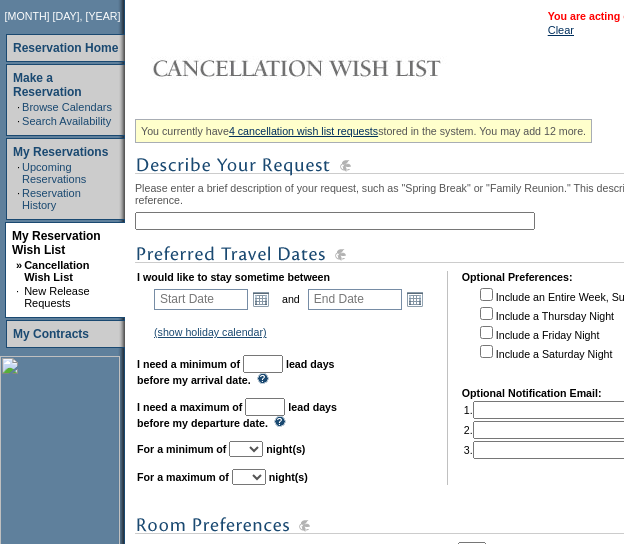 click at bounding box center (335, 221) 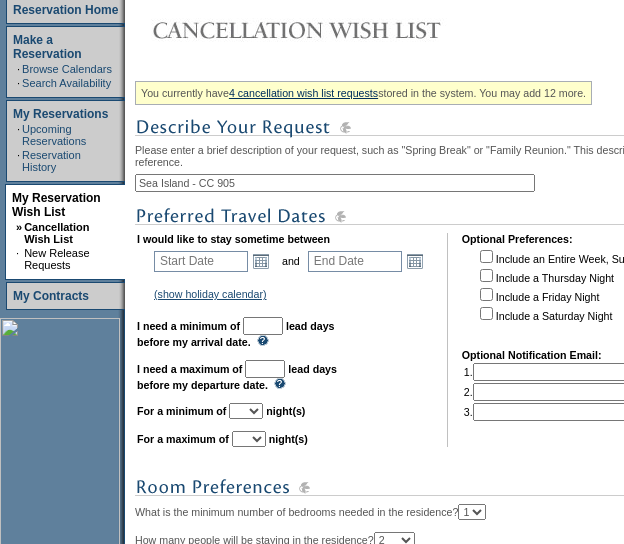 scroll, scrollTop: 304, scrollLeft: 0, axis: vertical 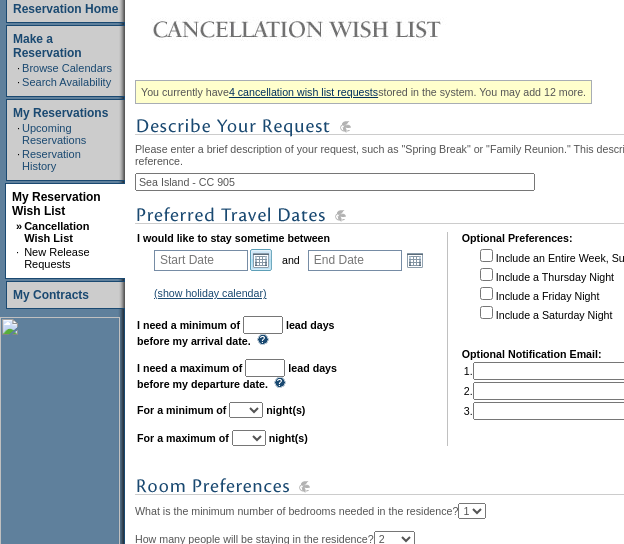 type on "Sea Island - CC 905" 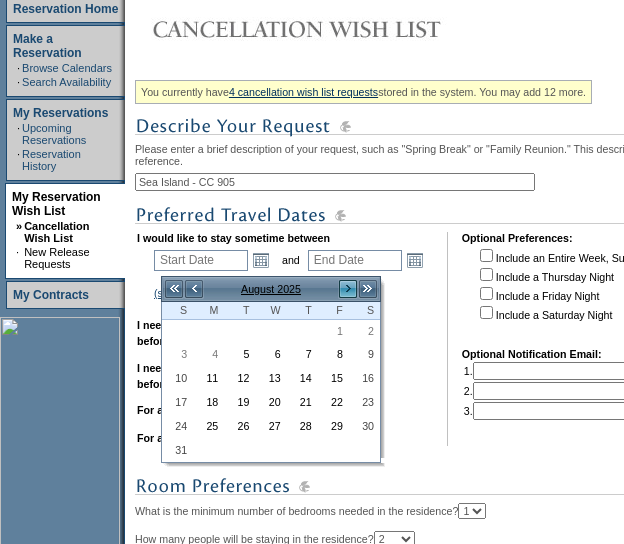 click on ">" at bounding box center [348, 289] 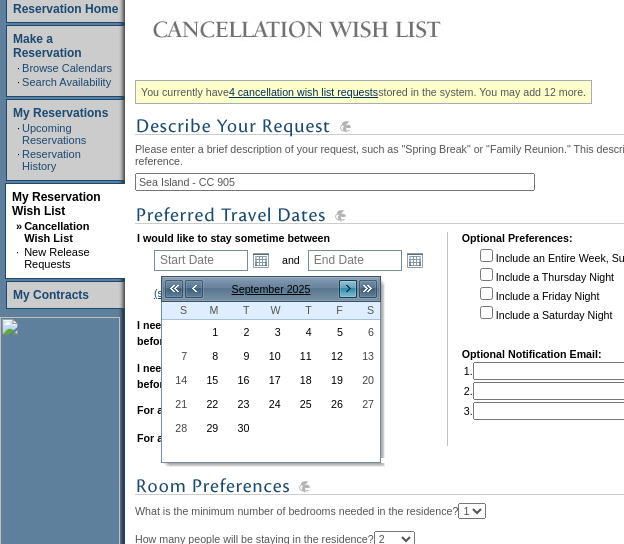 click on ">" at bounding box center (348, 289) 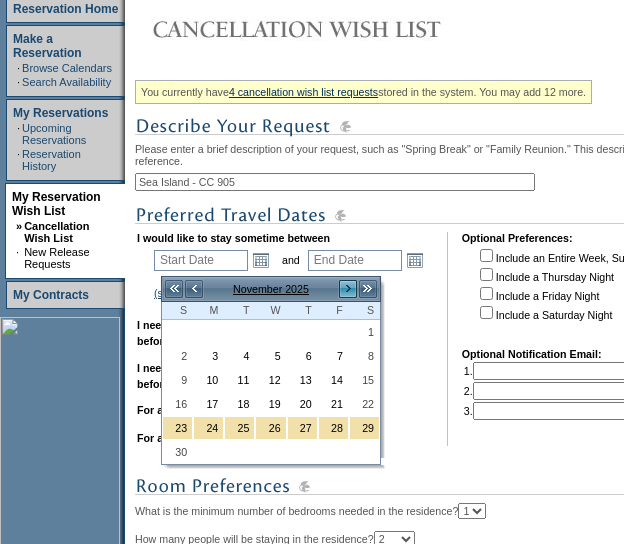 click on ">" at bounding box center [348, 289] 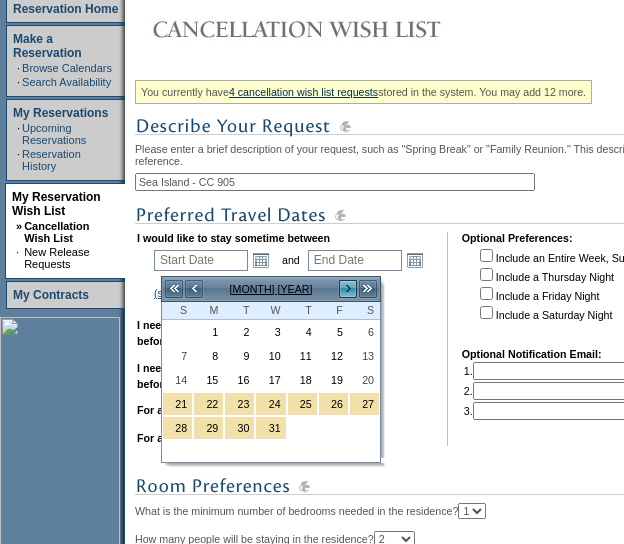 click on ">" at bounding box center [348, 289] 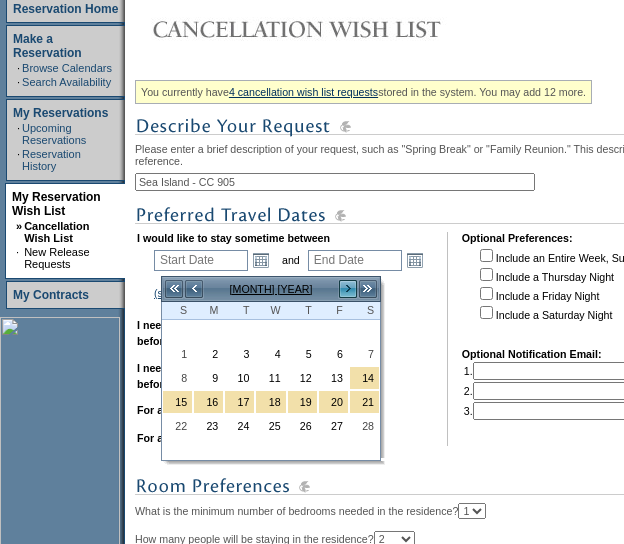 click on ">" at bounding box center [348, 289] 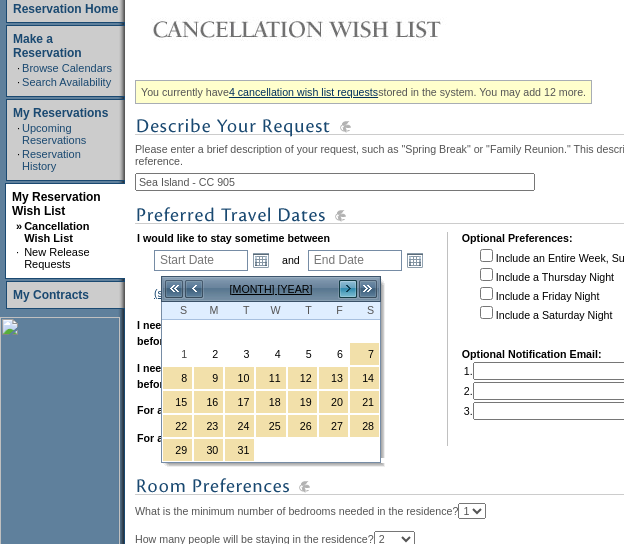 click on ">" at bounding box center [348, 289] 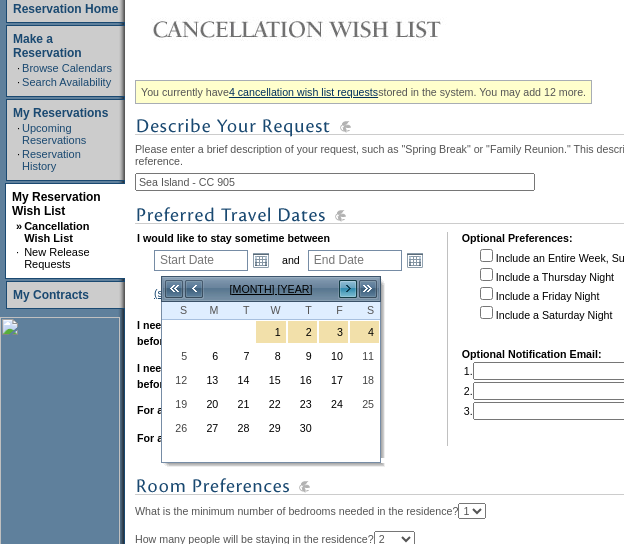 click on ">" at bounding box center (348, 289) 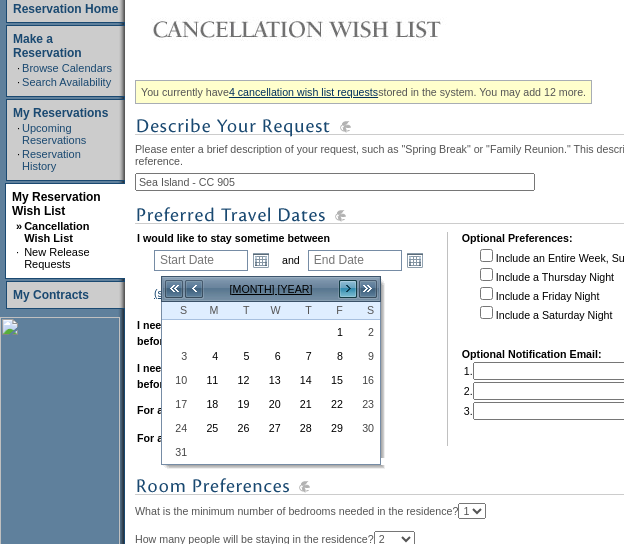 click on ">" at bounding box center (348, 289) 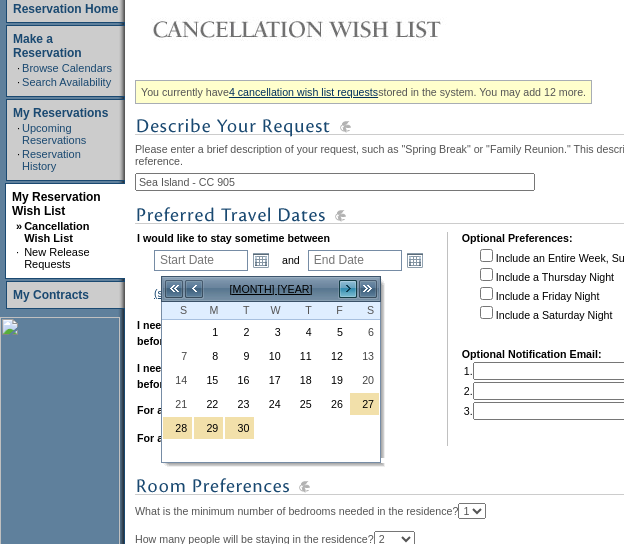 click on ">" at bounding box center [348, 289] 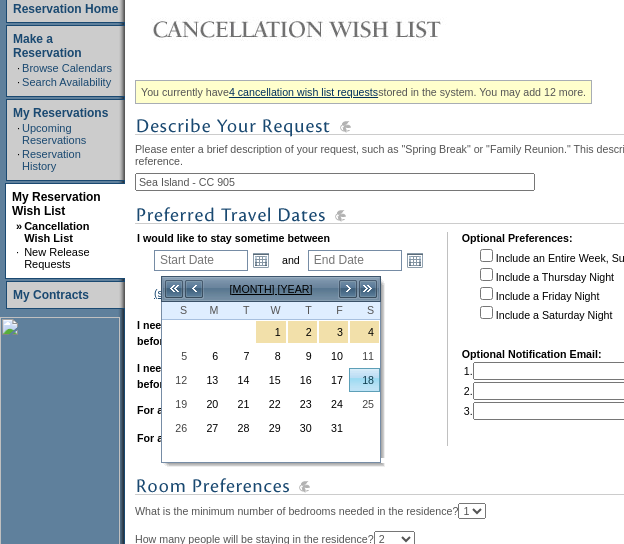 click on "18" at bounding box center (364, 380) 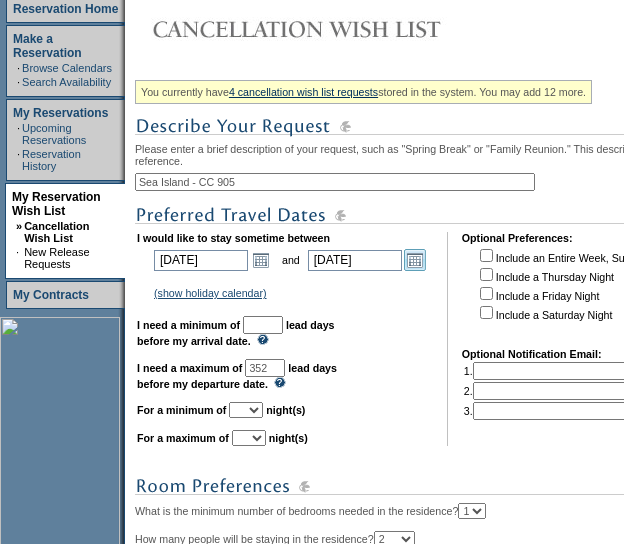 click on "Open the calendar popup." at bounding box center (415, 260) 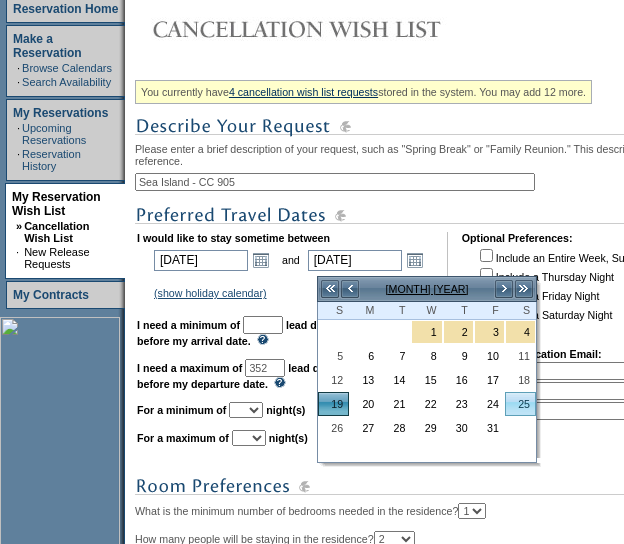 click on "25" at bounding box center [520, 404] 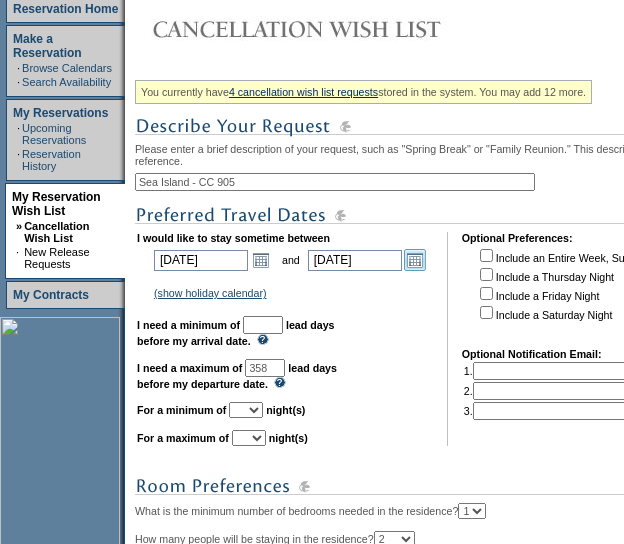 click on "Open the calendar popup." at bounding box center [415, 260] 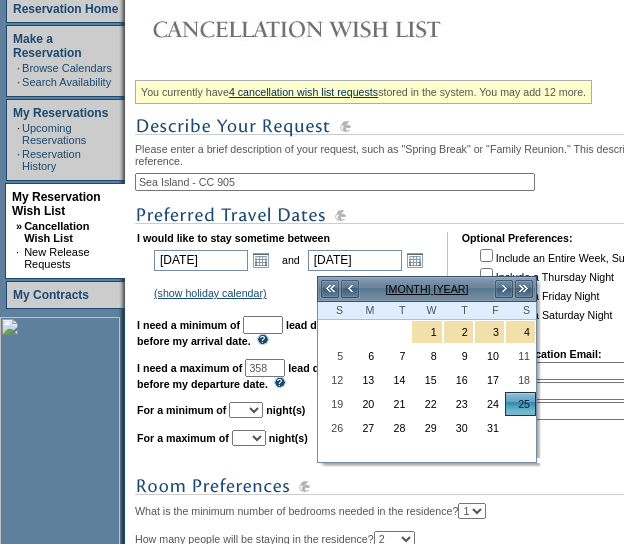 click on "Include an Entire Week, Sunday - Sunday
Include a Thursday Night
Include a Friday Night
Include a Saturday Night" at bounding box center (585, 290) 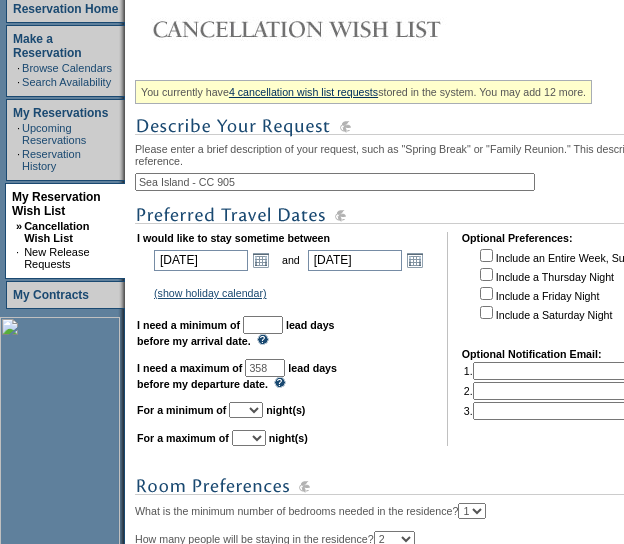 click at bounding box center [486, 312] 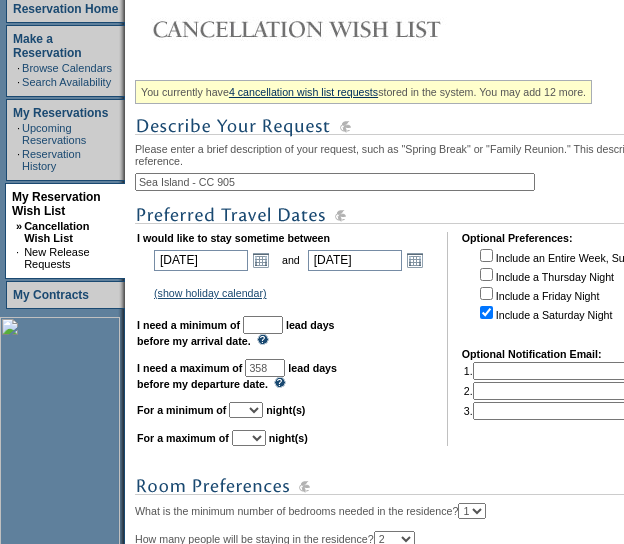 click at bounding box center [263, 325] 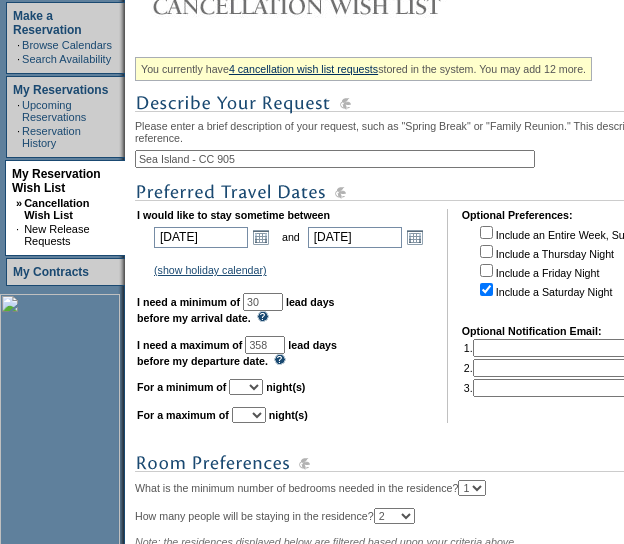 scroll, scrollTop: 328, scrollLeft: 0, axis: vertical 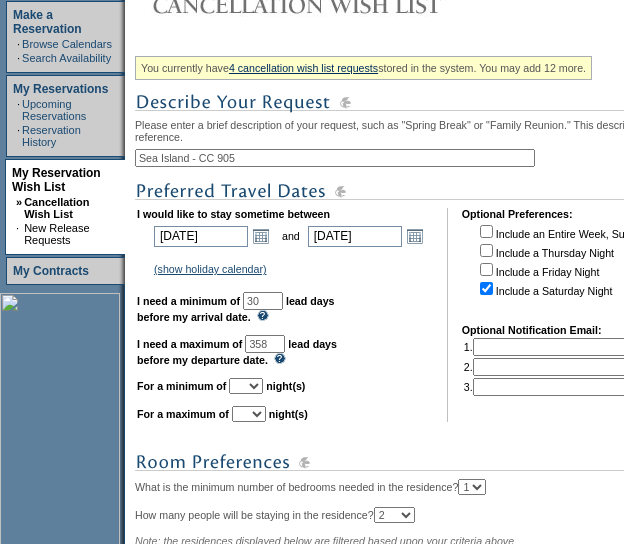 type on "30" 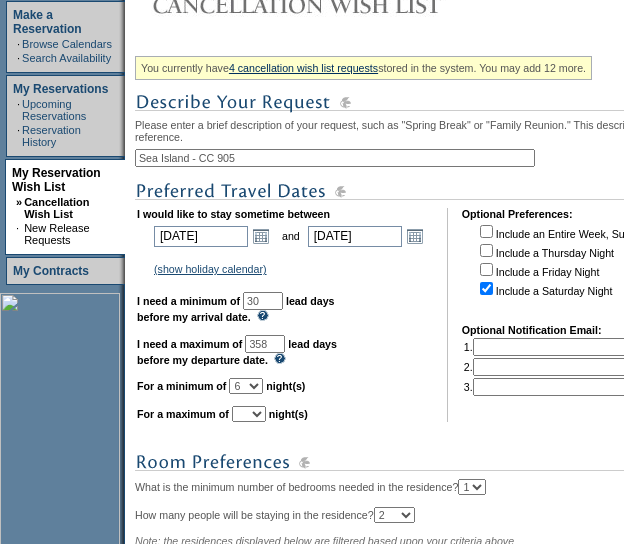 click on "1
2
3
4
5
6
7
8
9
10
11
12
13
14" at bounding box center [246, 386] 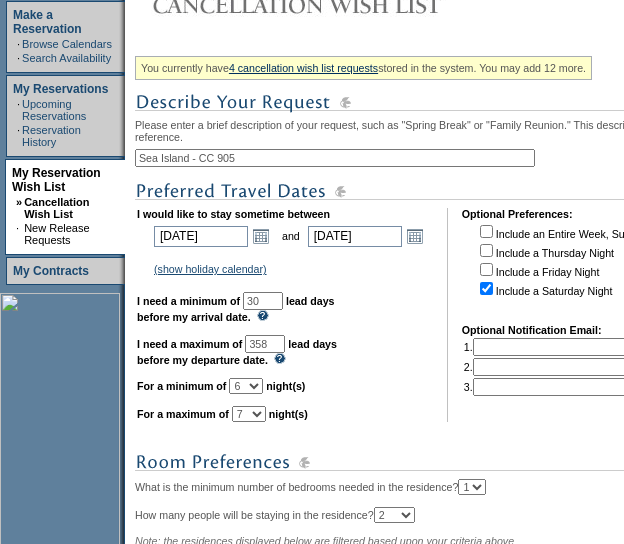 click on "1
2
3
4
5
6
7
8
9
10
11
12
13
14" at bounding box center [249, 414] 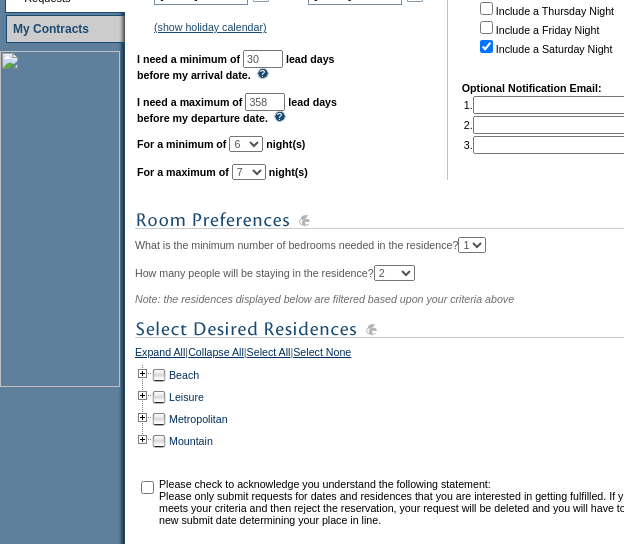 scroll, scrollTop: 594, scrollLeft: 0, axis: vertical 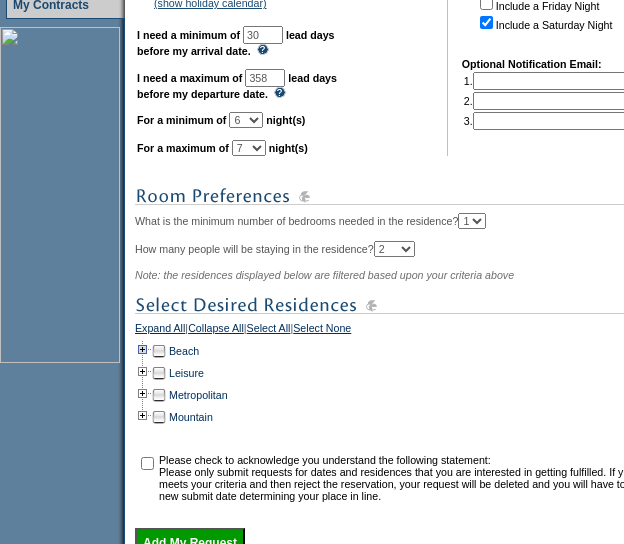 click at bounding box center [143, 351] 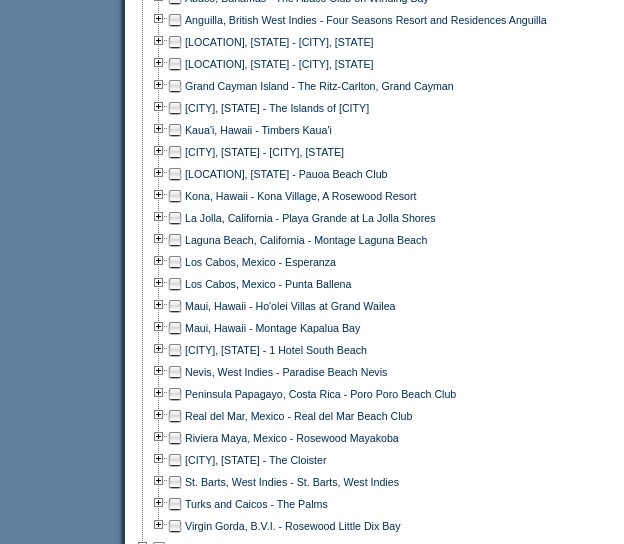 scroll, scrollTop: 981, scrollLeft: 0, axis: vertical 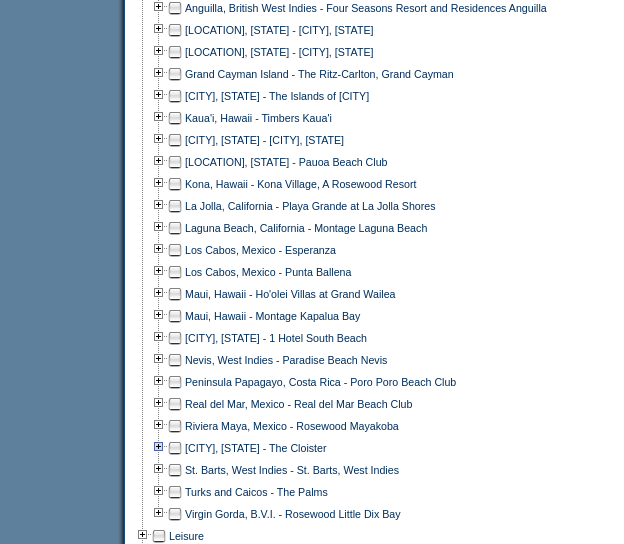 click at bounding box center [159, 448] 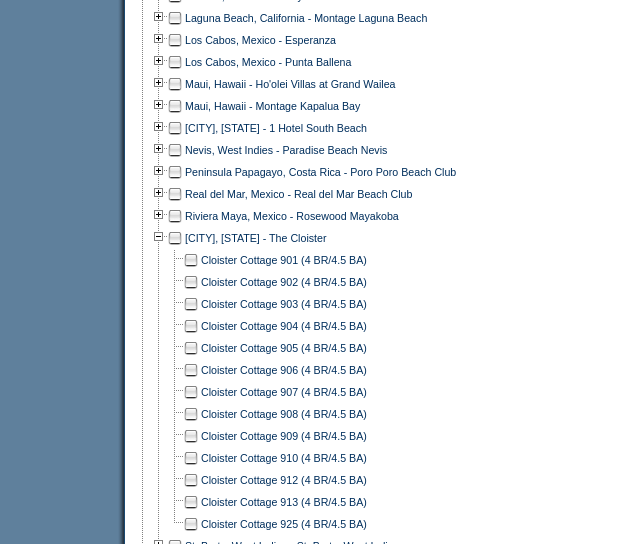 scroll, scrollTop: 1193, scrollLeft: 0, axis: vertical 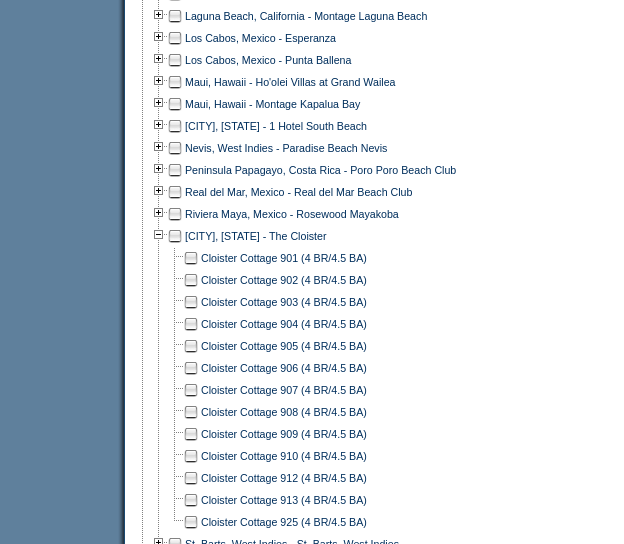 click at bounding box center [191, 346] 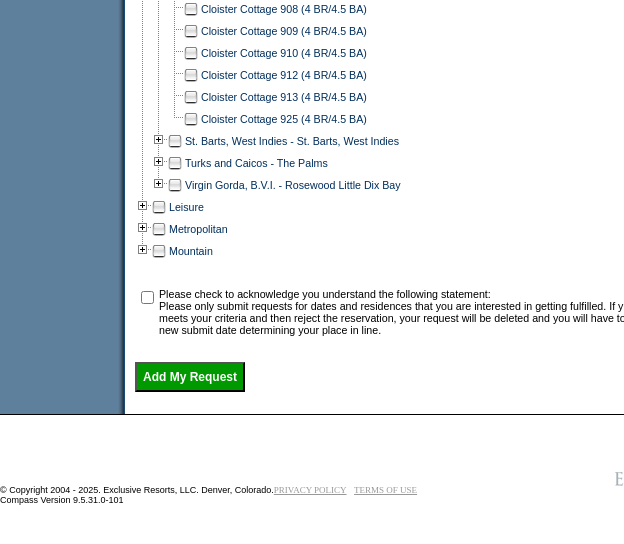 scroll, scrollTop: 1599, scrollLeft: 0, axis: vertical 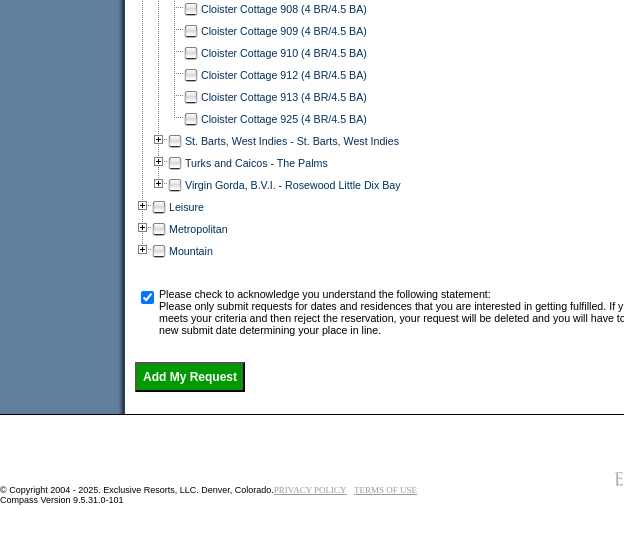 click on "Add My Request" at bounding box center [190, 377] 